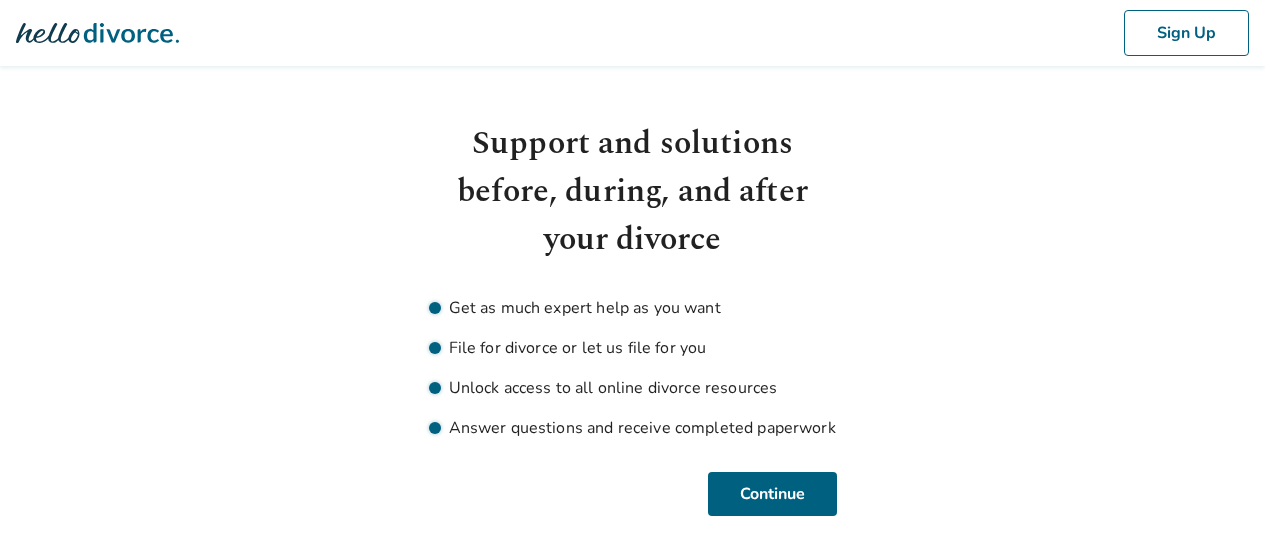 scroll, scrollTop: 0, scrollLeft: 0, axis: both 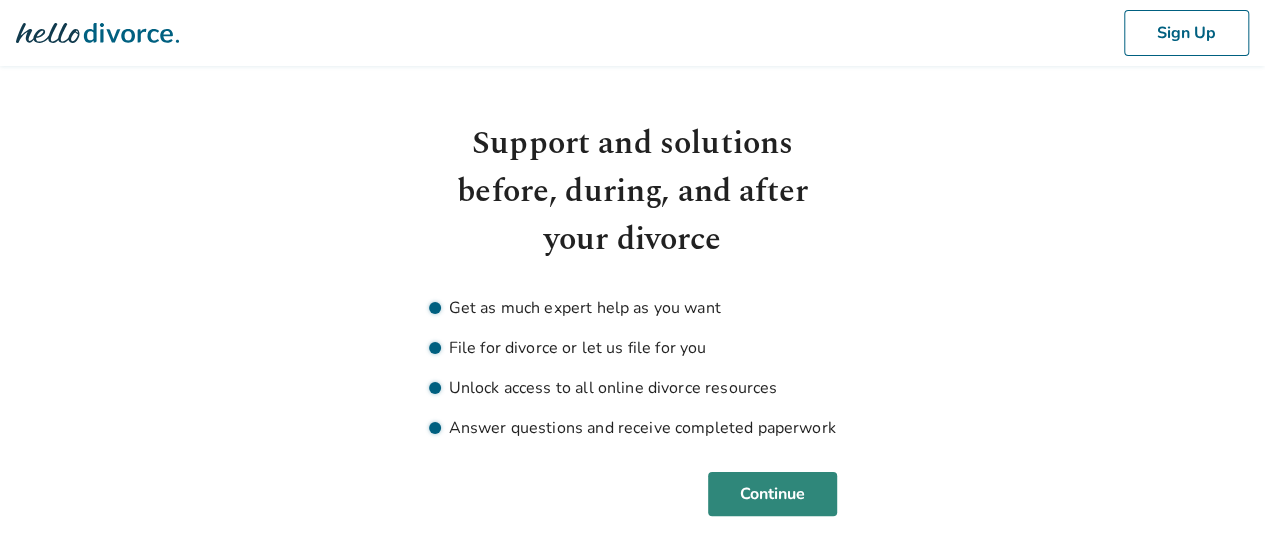 click on "Continue" at bounding box center (772, 494) 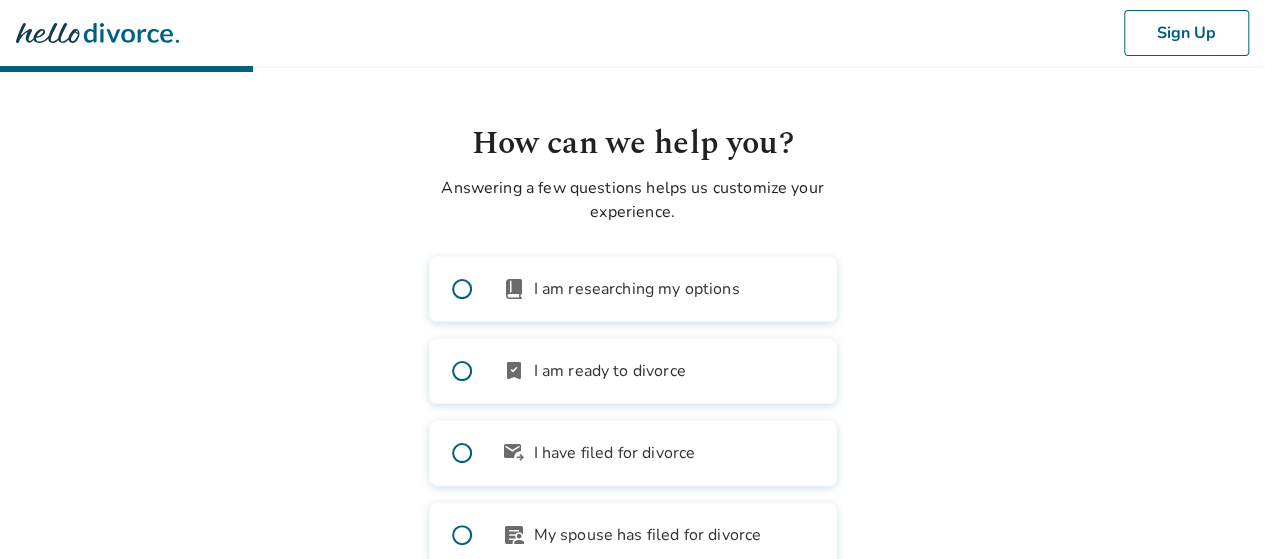click on "I am ready to divorce" at bounding box center [610, 371] 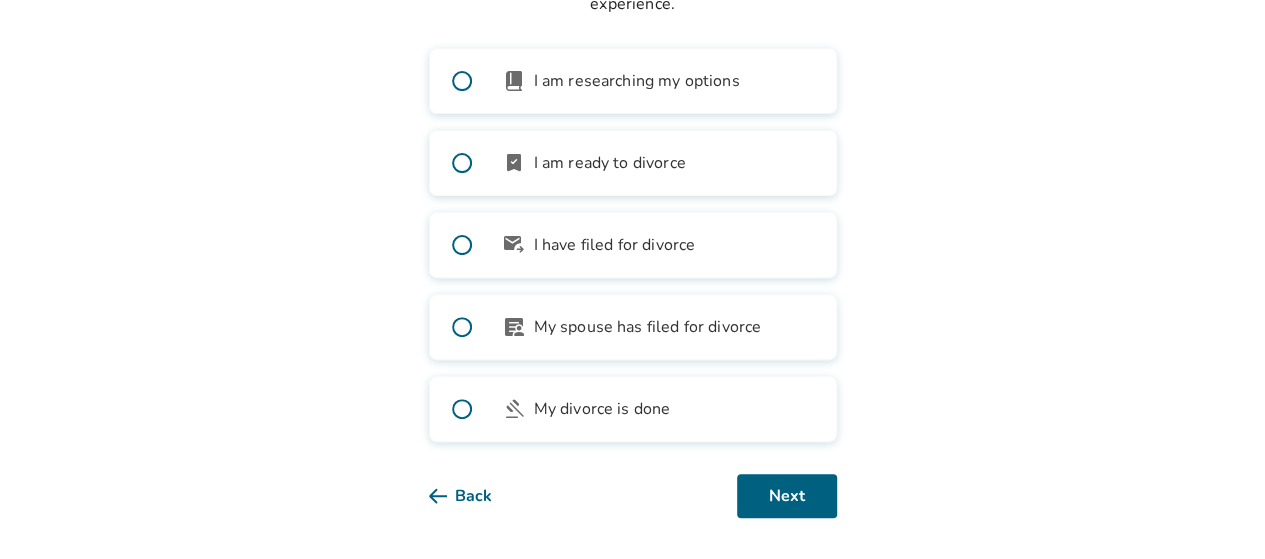 scroll, scrollTop: 211, scrollLeft: 0, axis: vertical 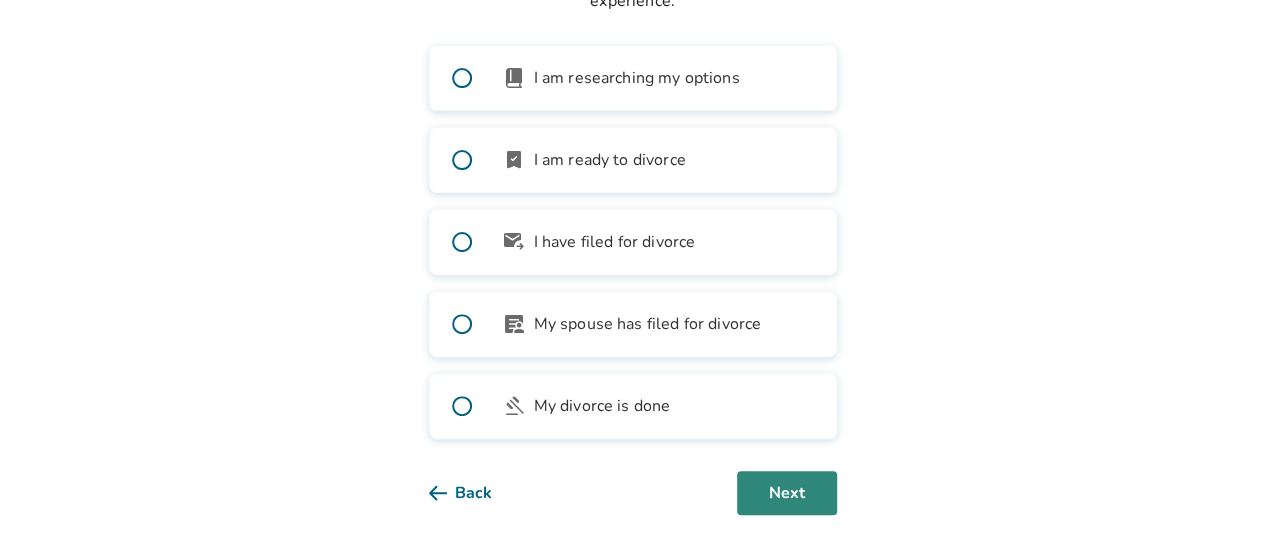 click on "Next" at bounding box center (787, 493) 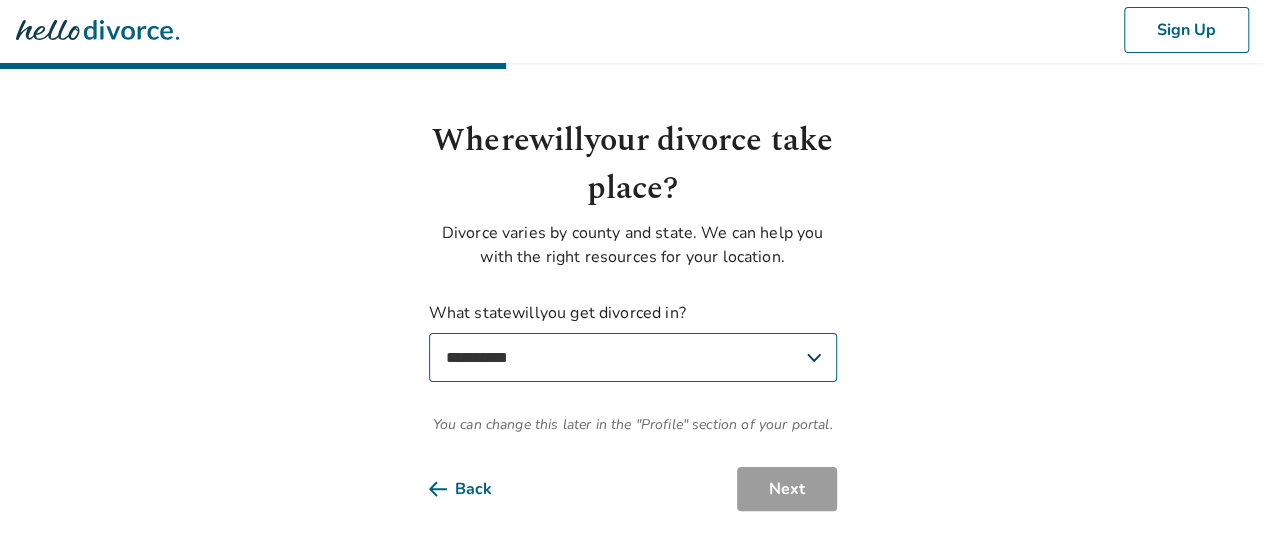scroll, scrollTop: 2, scrollLeft: 0, axis: vertical 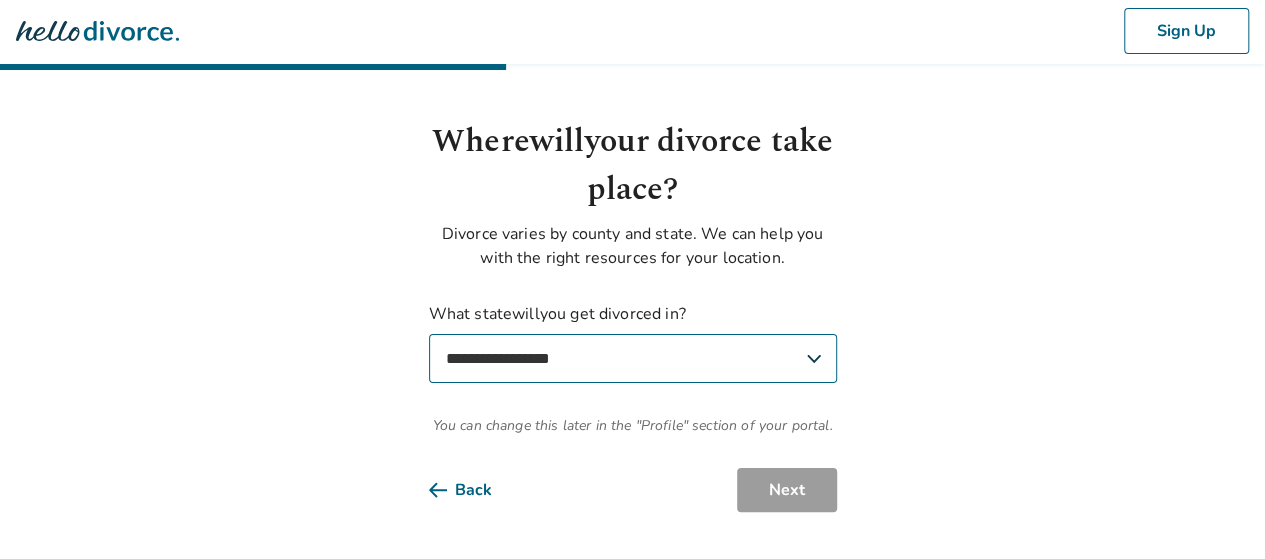 click on "**********" at bounding box center [633, 358] 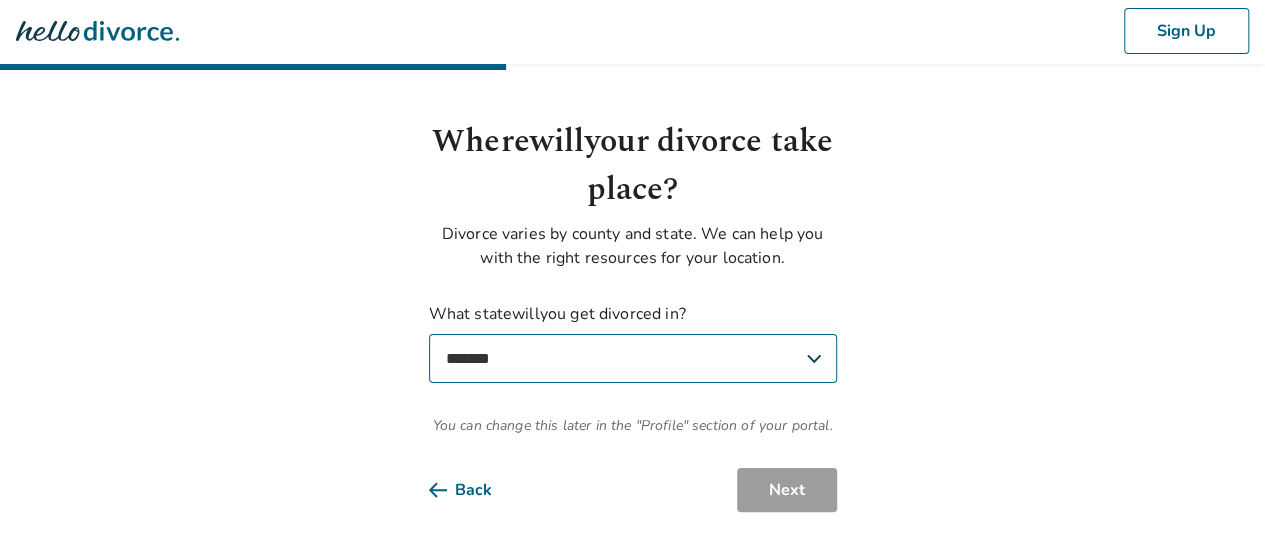 click on "**********" at bounding box center [633, 358] 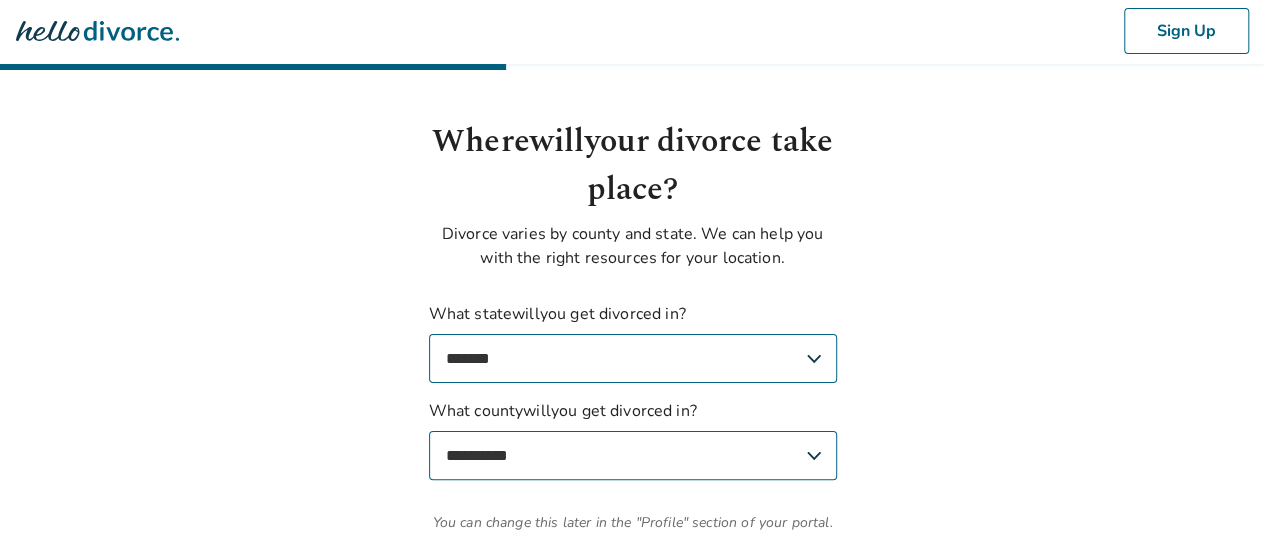 click on "**********" at bounding box center (633, 455) 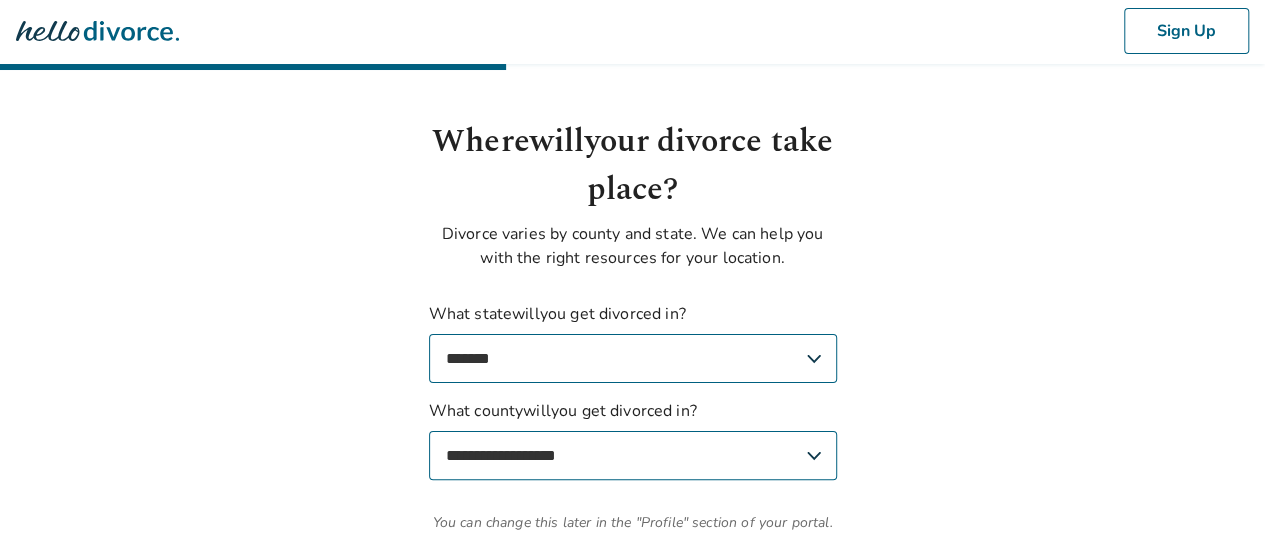 select on "*********" 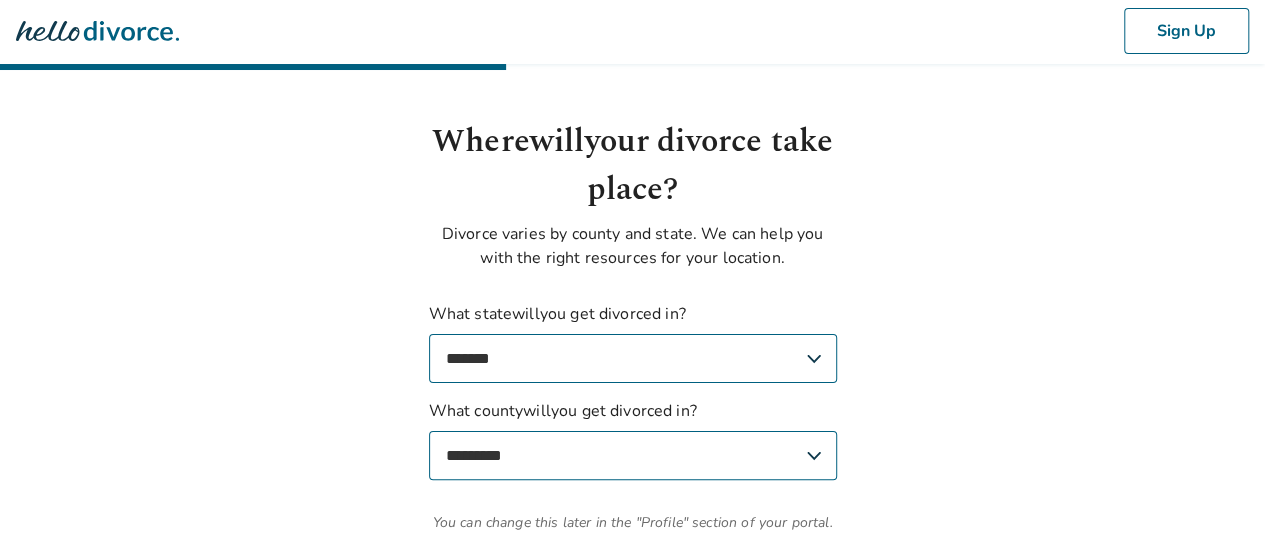 click on "**********" at bounding box center [633, 455] 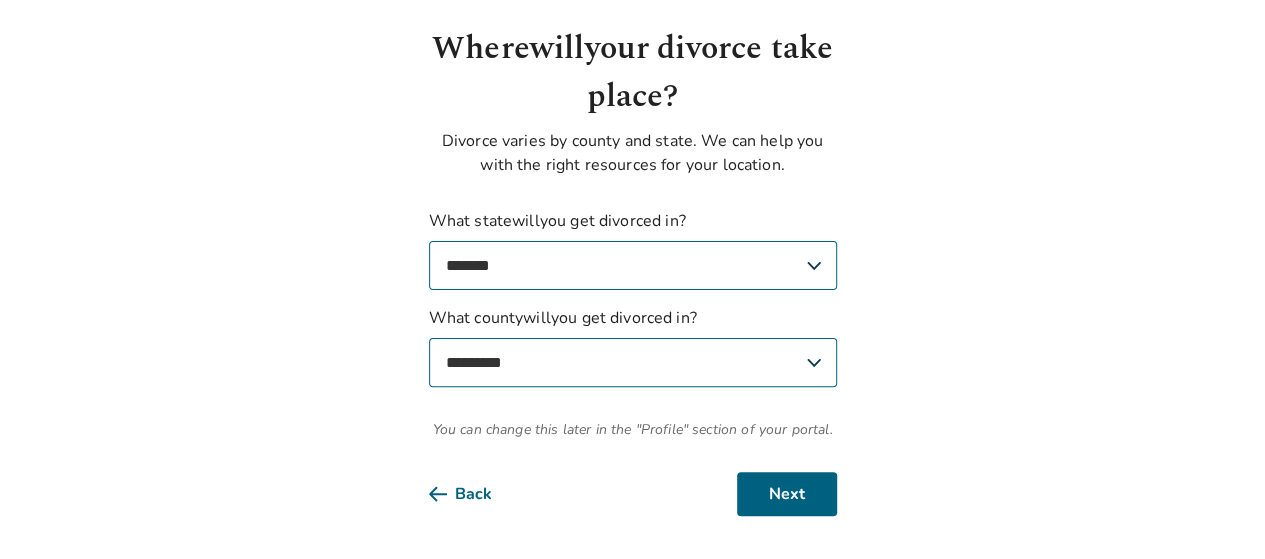 scroll, scrollTop: 96, scrollLeft: 0, axis: vertical 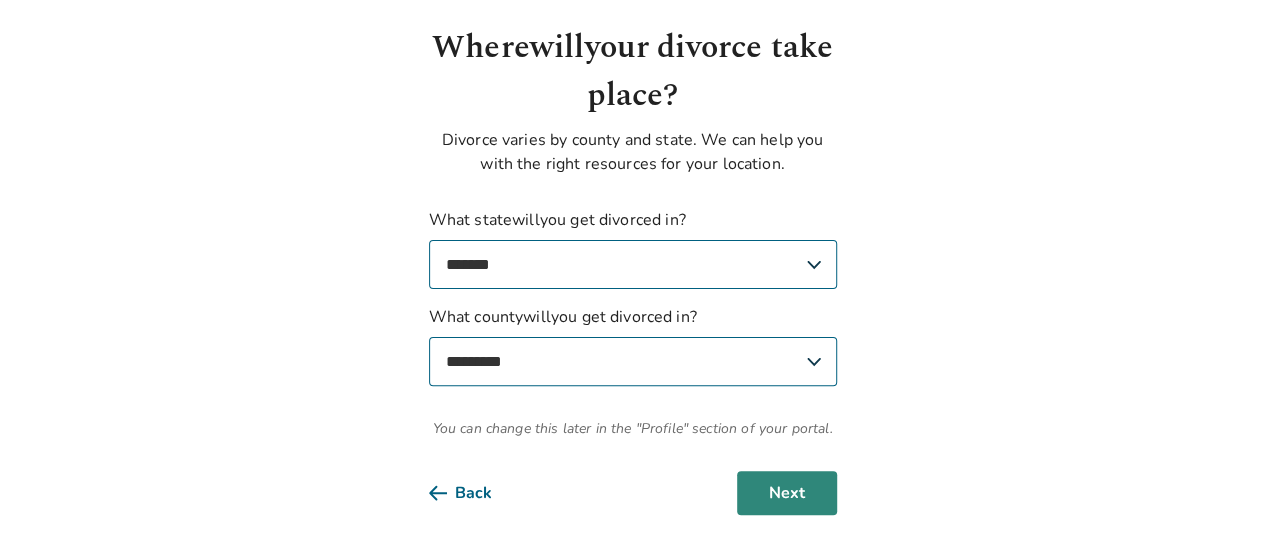 click on "Next" at bounding box center [787, 493] 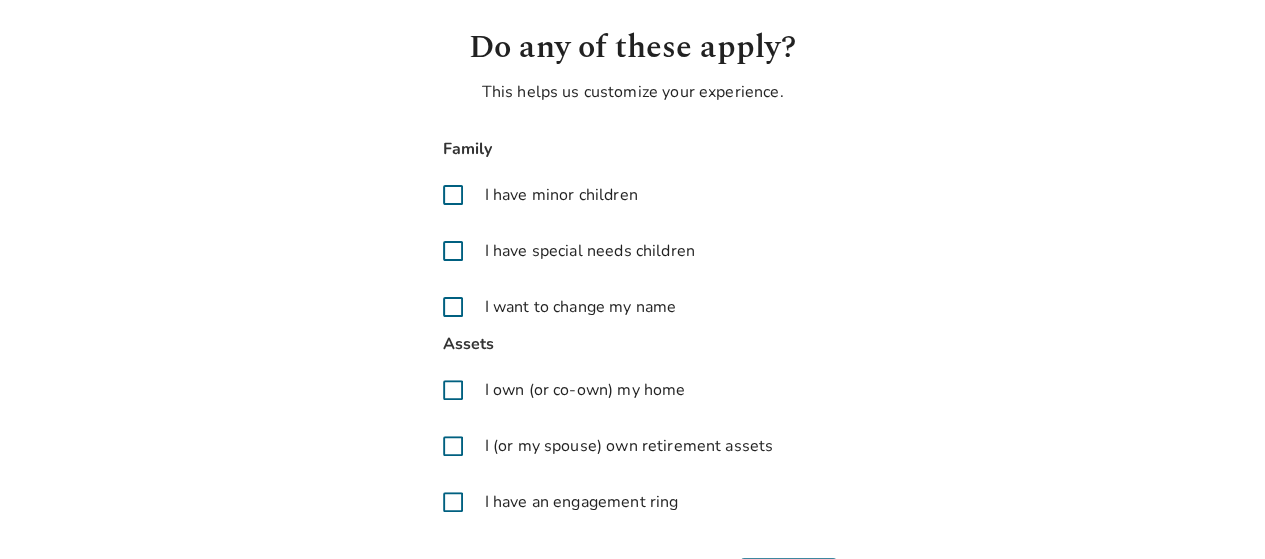 click at bounding box center [453, 195] 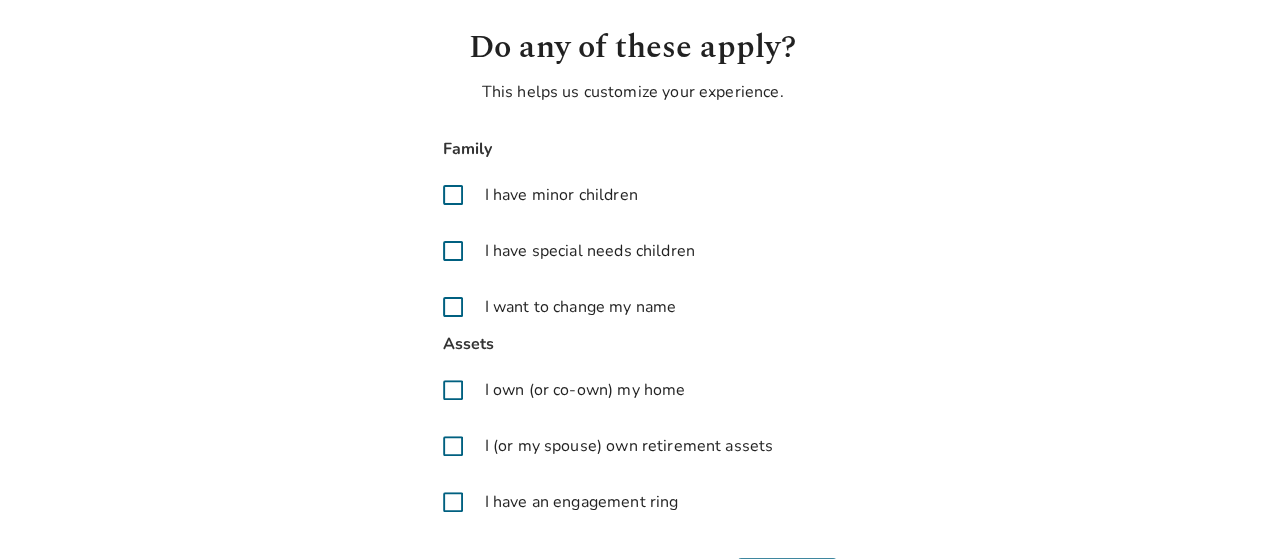click at bounding box center (453, 390) 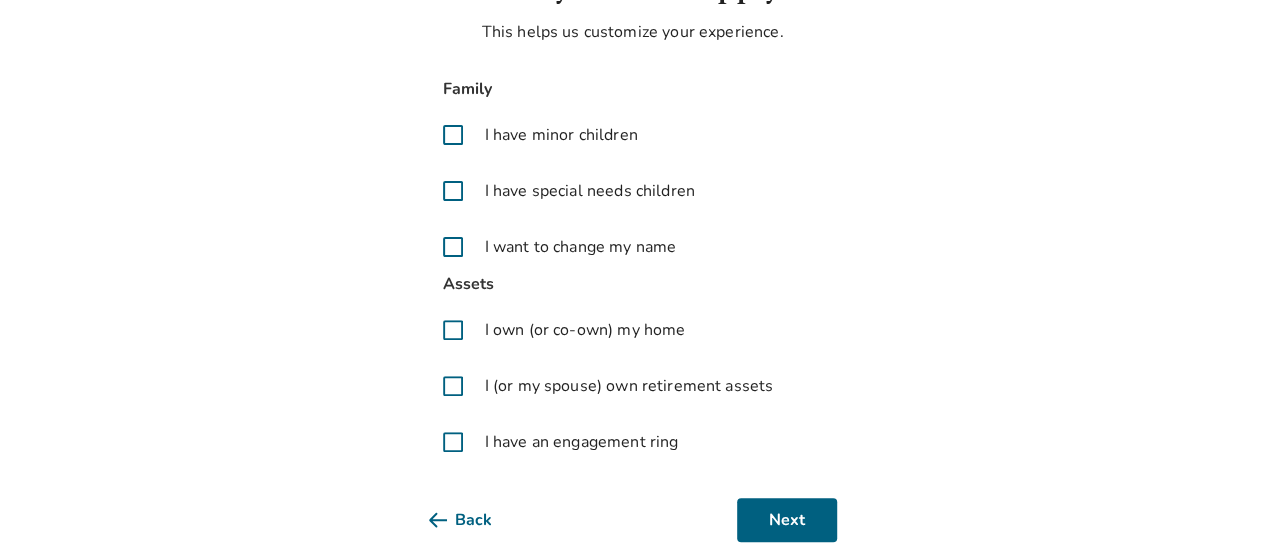 scroll, scrollTop: 186, scrollLeft: 0, axis: vertical 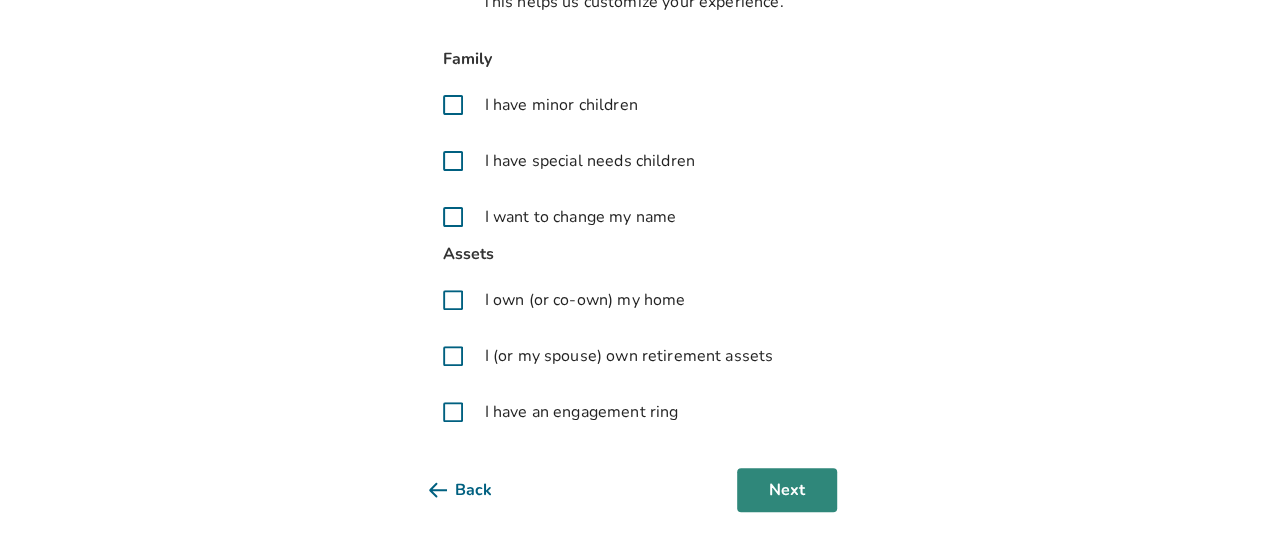 click on "Next" at bounding box center (787, 490) 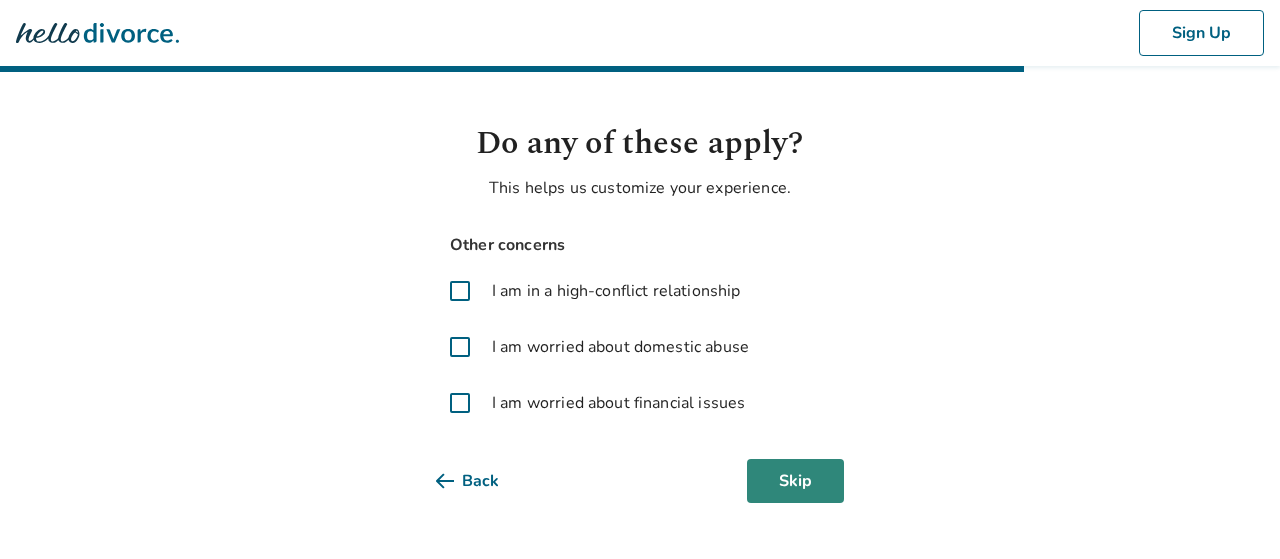 click on "Skip" at bounding box center [795, 481] 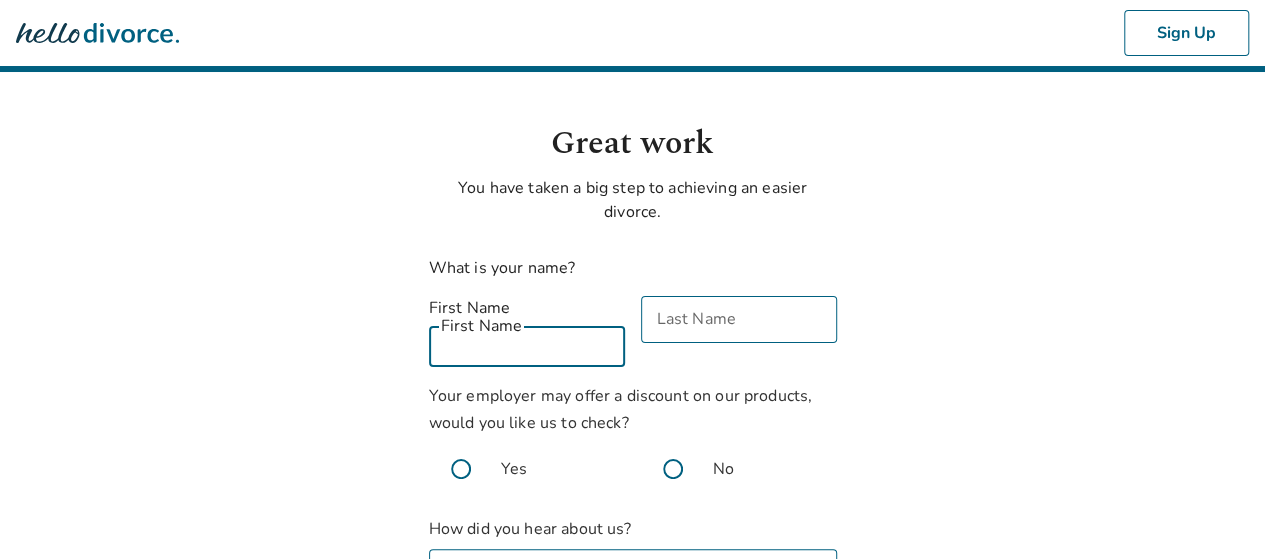 click on "First Name" at bounding box center [527, 343] 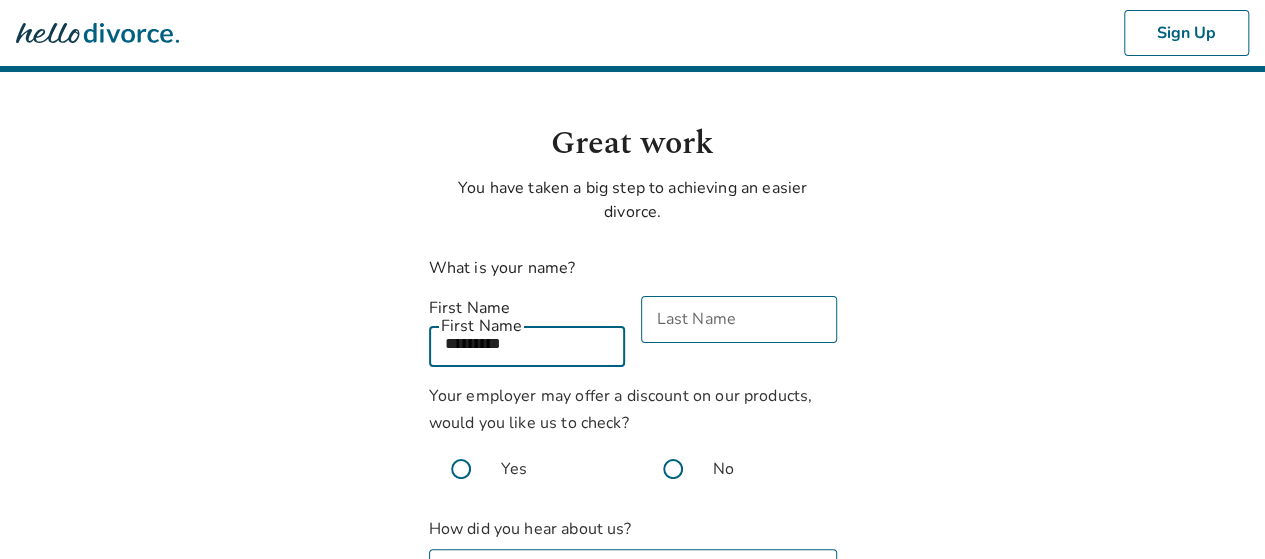 type on "********" 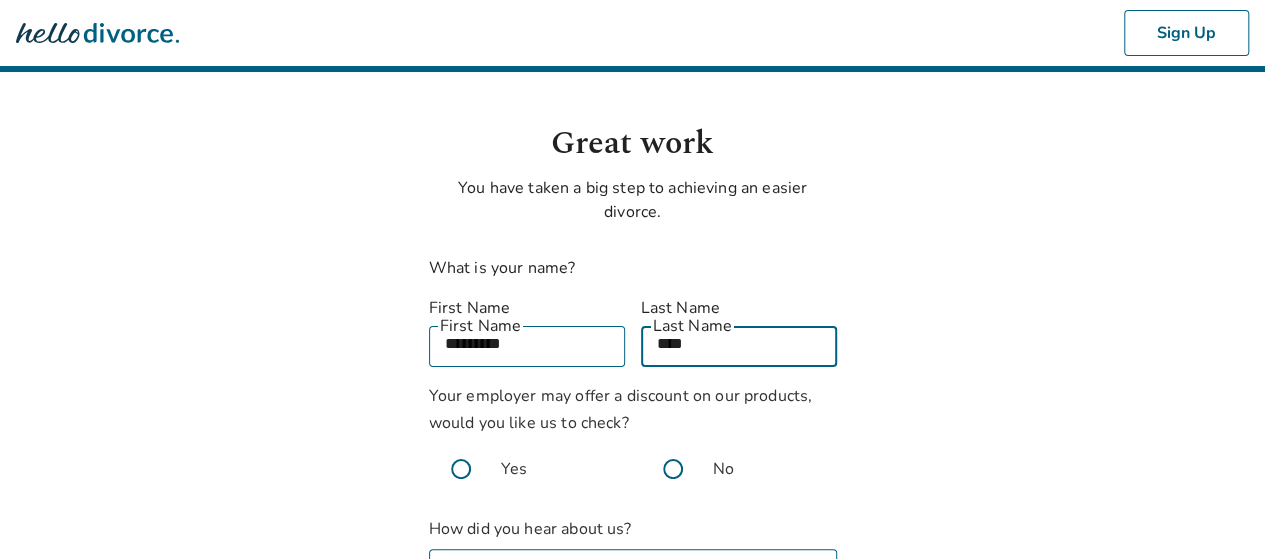 type on "****" 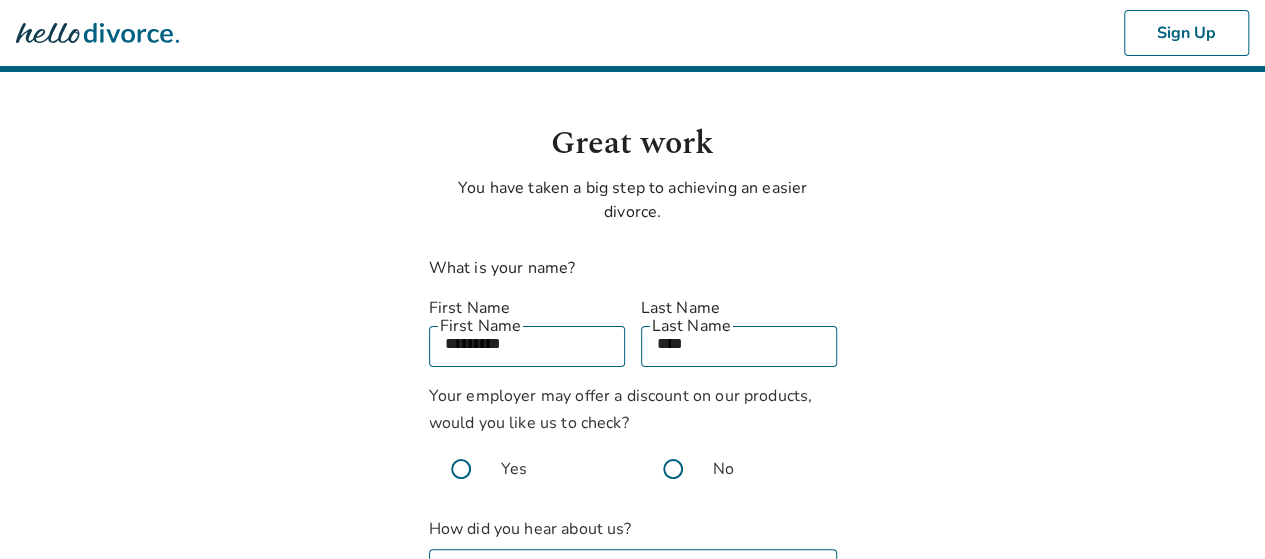 click at bounding box center [673, 469] 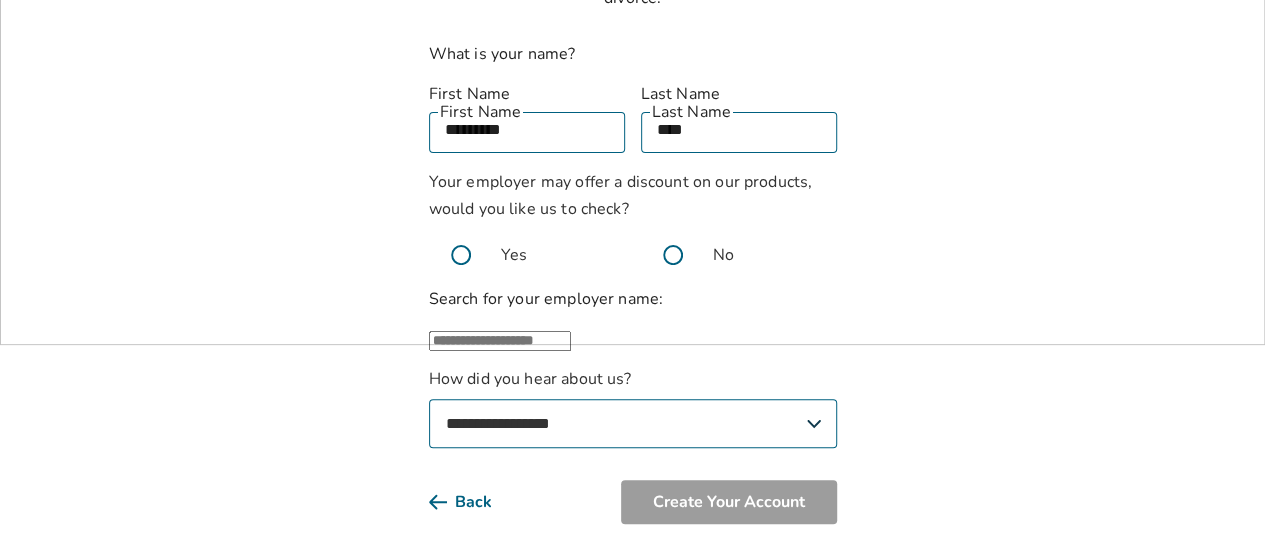 scroll, scrollTop: 226, scrollLeft: 0, axis: vertical 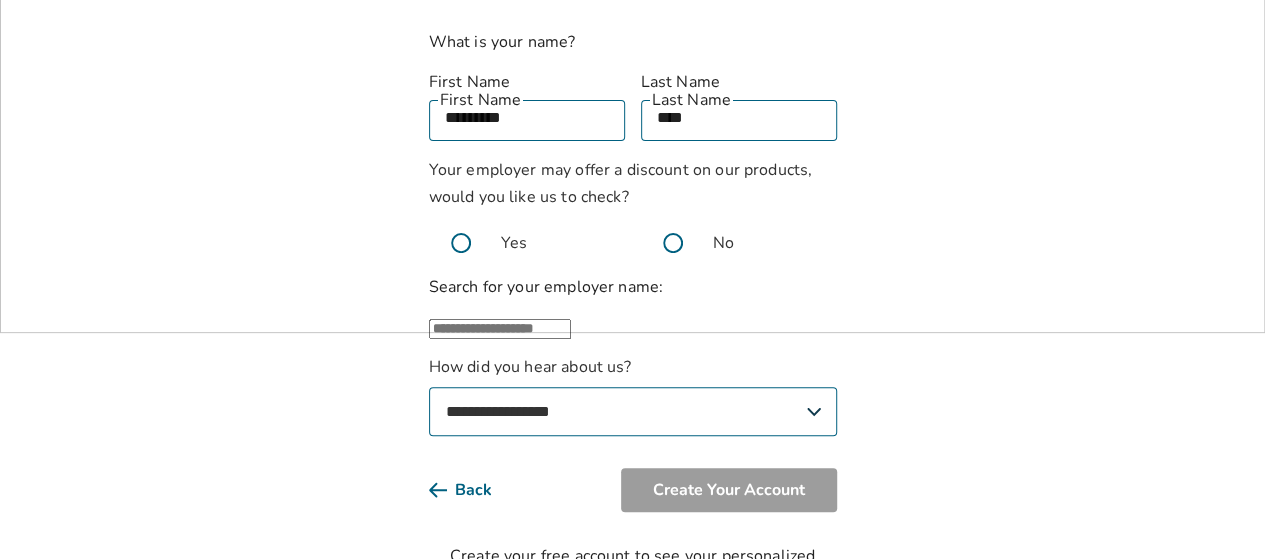 click at bounding box center (500, 329) 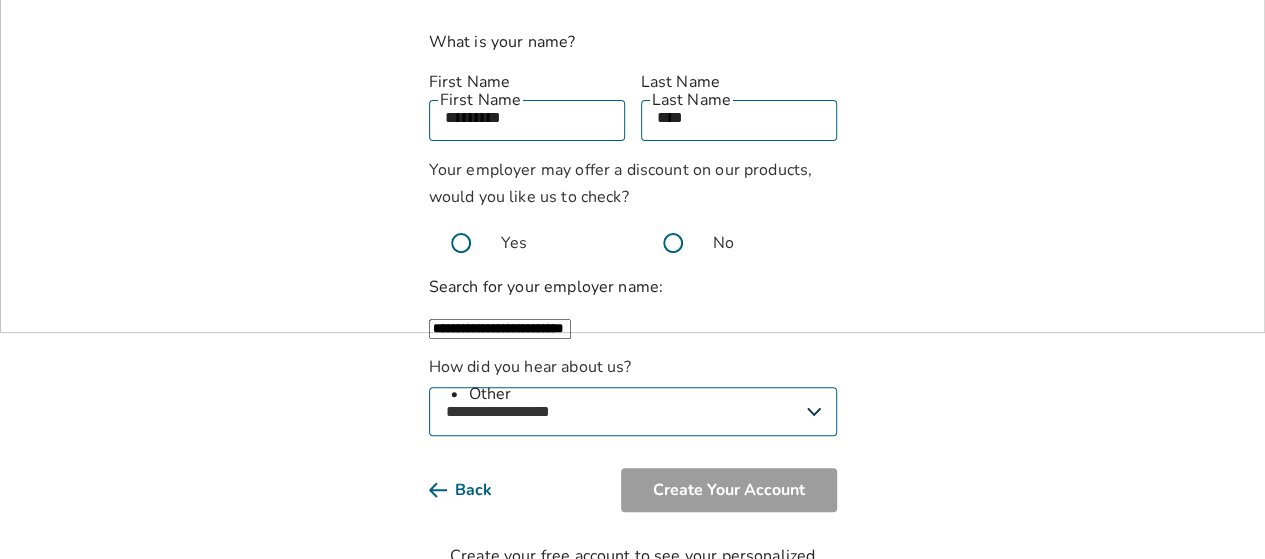 type on "**********" 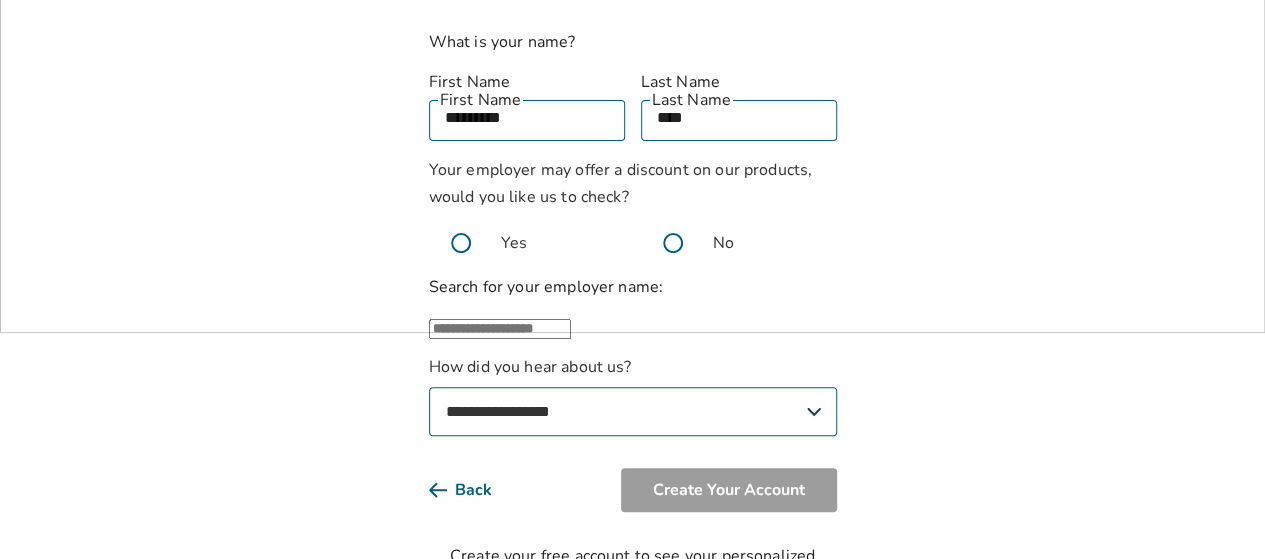 click on "**********" at bounding box center [632, 183] 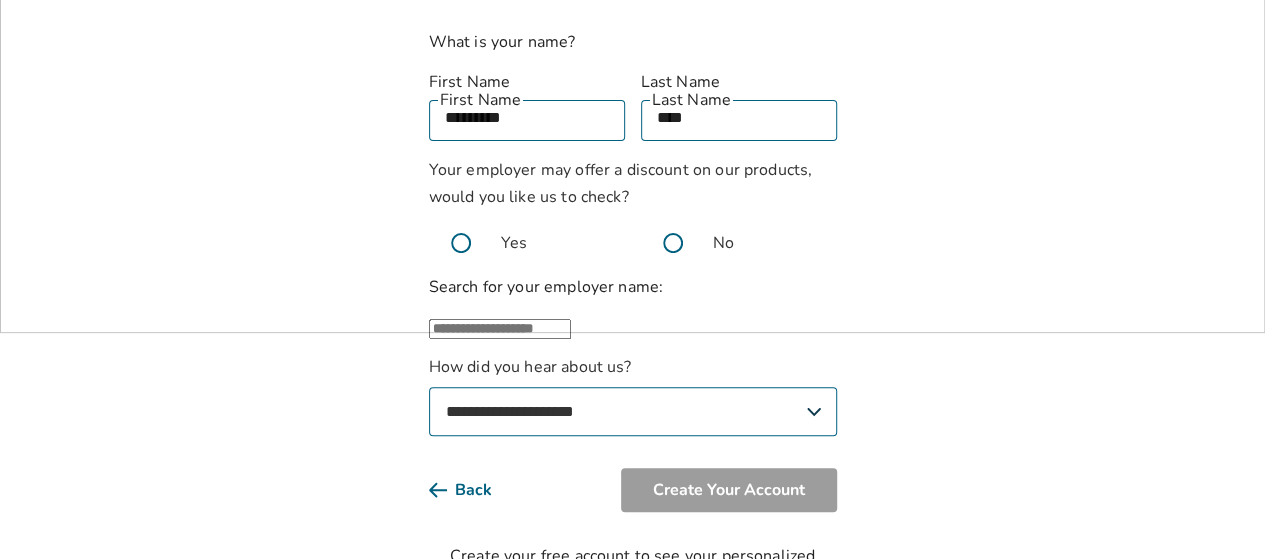 click on "**********" at bounding box center [633, 411] 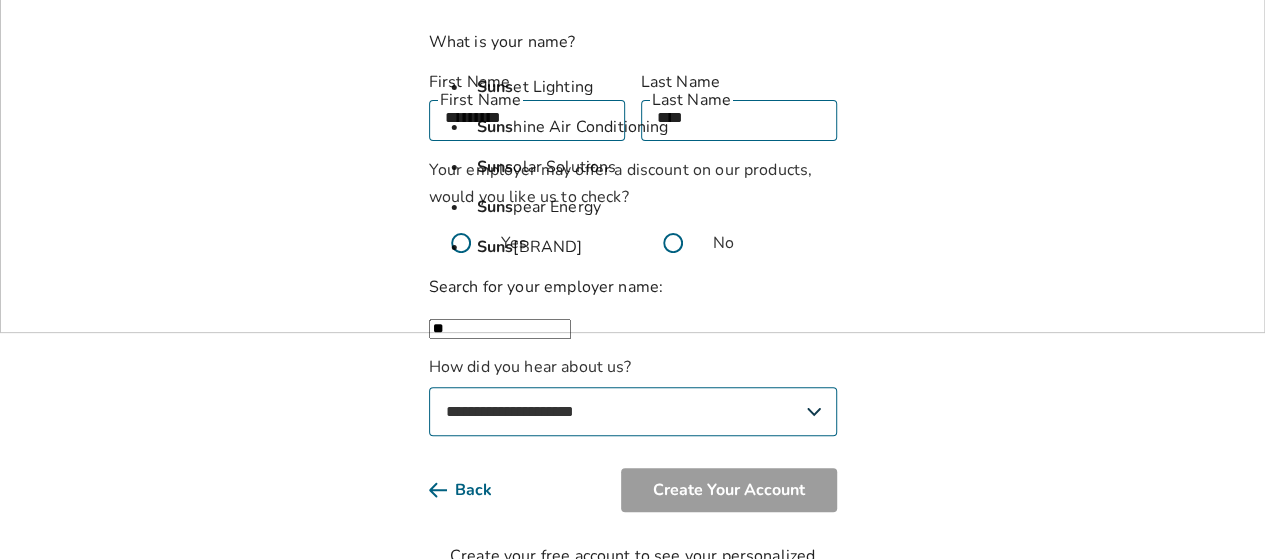 type on "*" 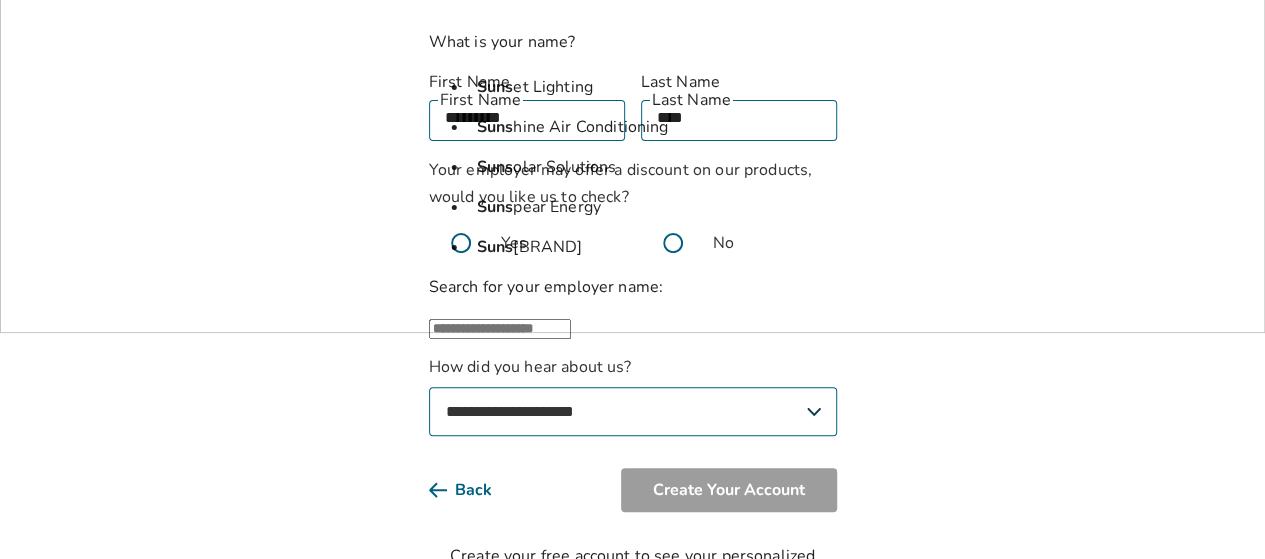 click at bounding box center [500, 329] 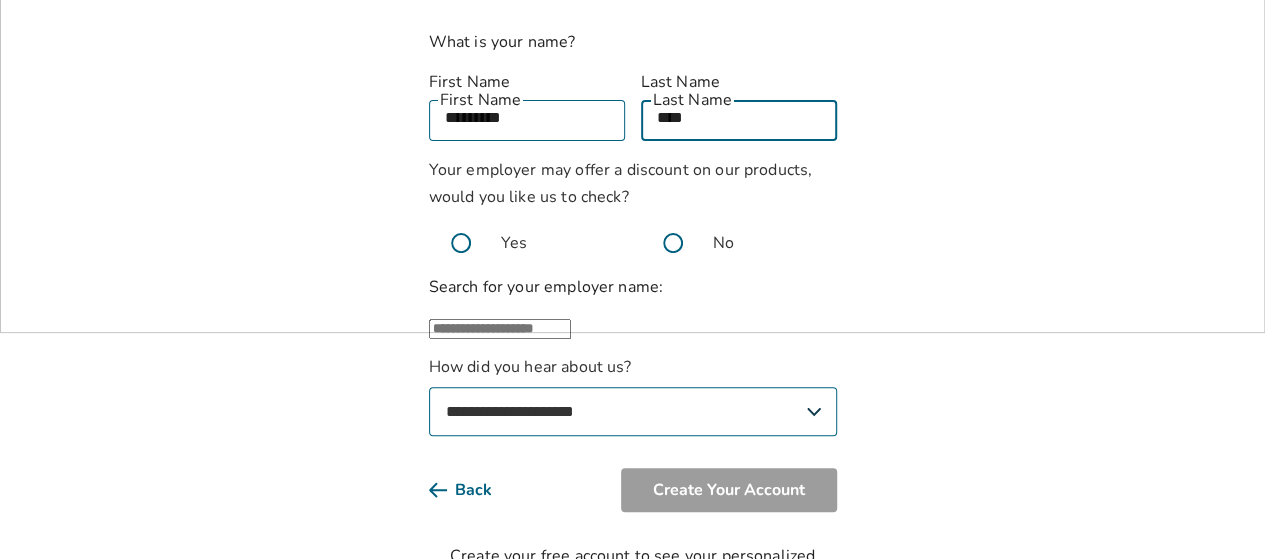 drag, startPoint x: 828, startPoint y: 121, endPoint x: 831, endPoint y: 143, distance: 22.203604 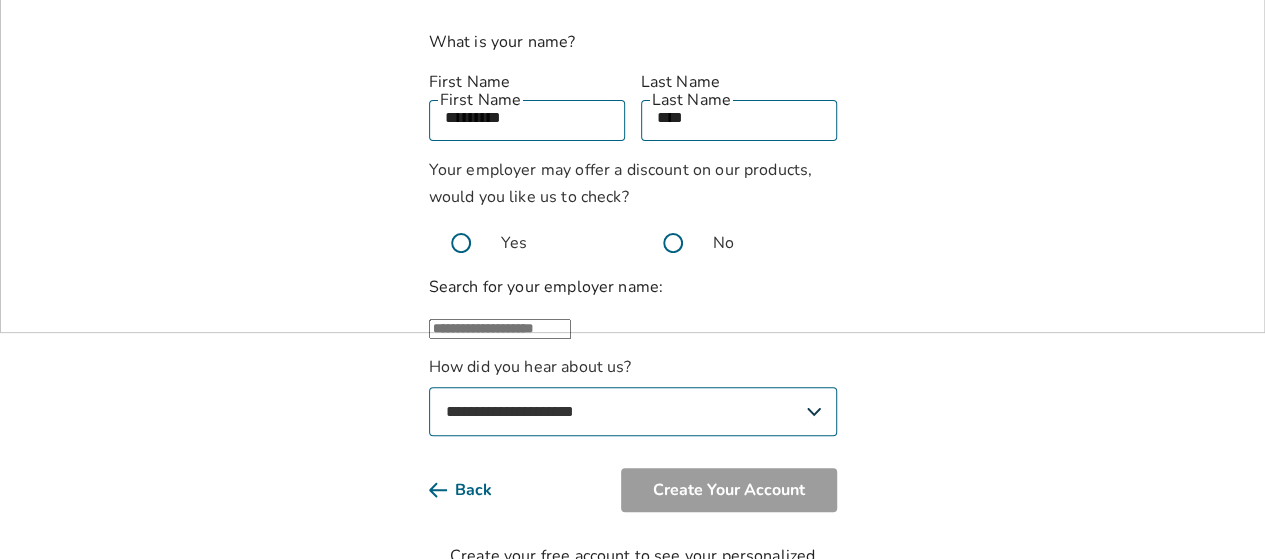 click at bounding box center [500, 329] 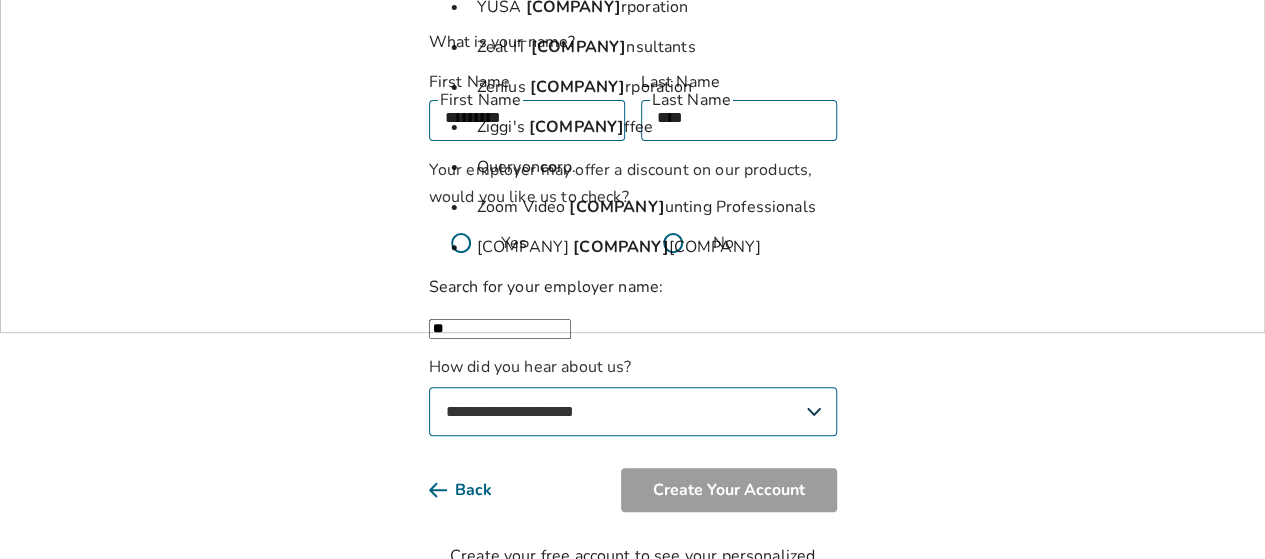 type on "*" 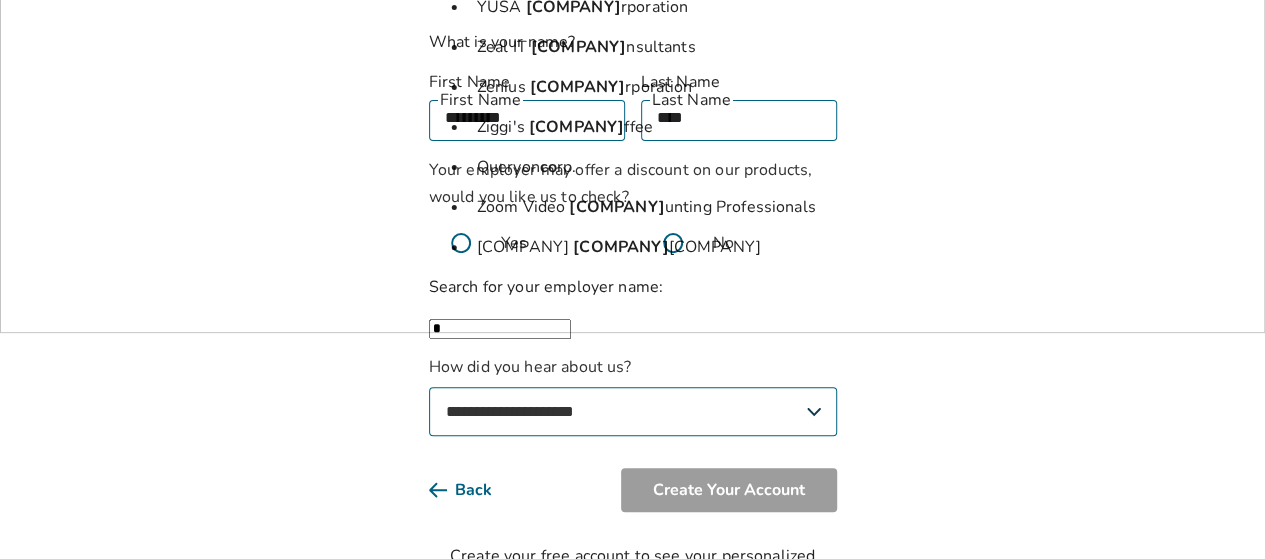 type 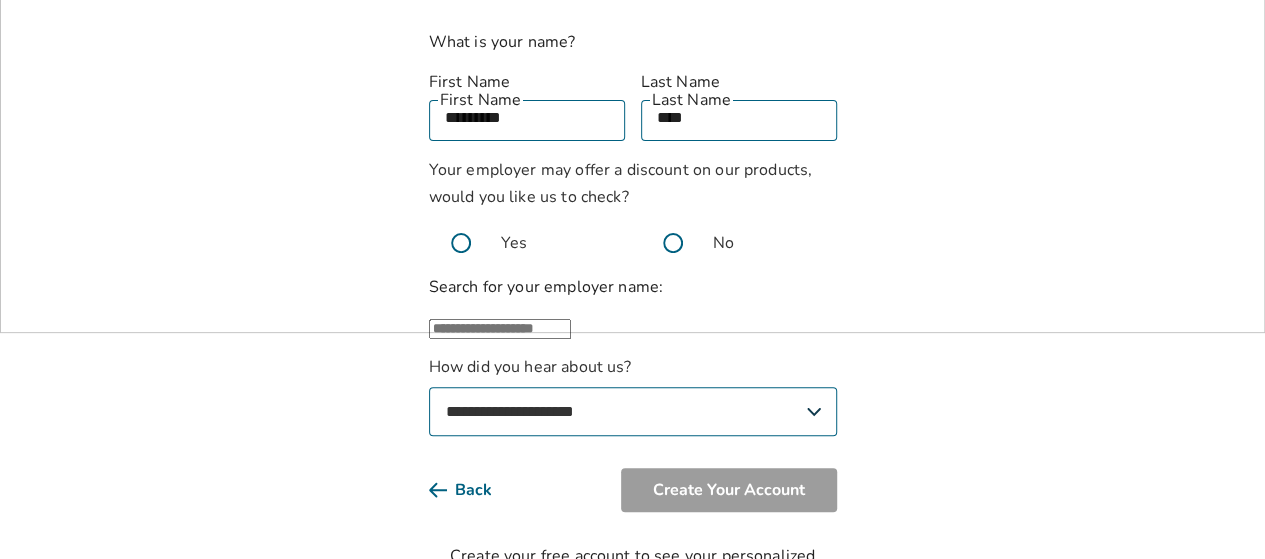 click on "**********" at bounding box center (632, 183) 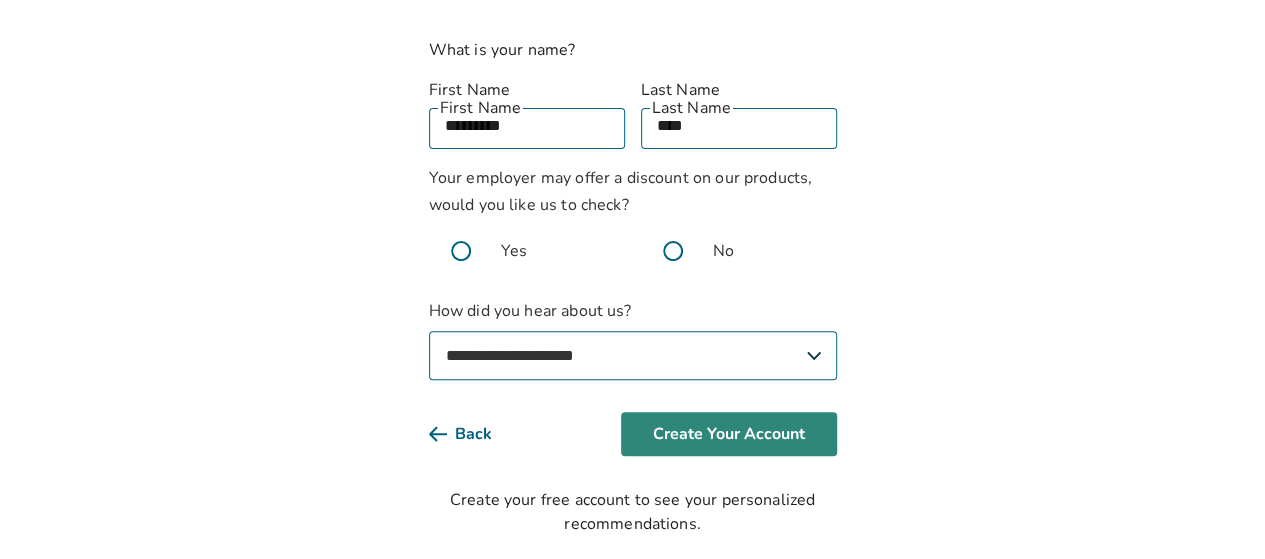 click on "Create Your Account" at bounding box center [729, 434] 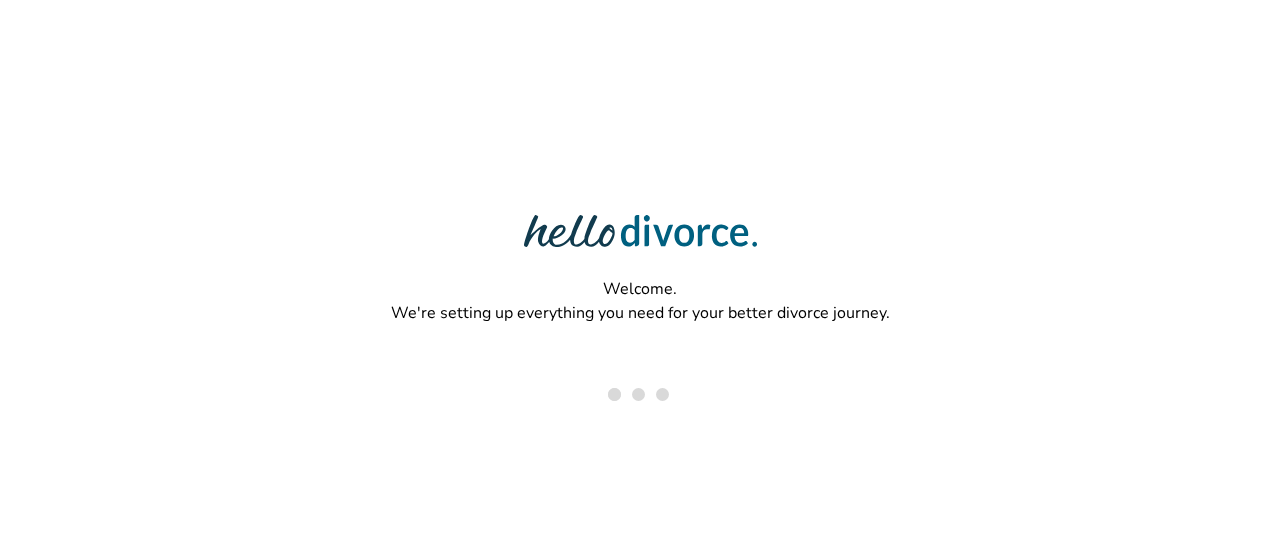 scroll, scrollTop: 0, scrollLeft: 0, axis: both 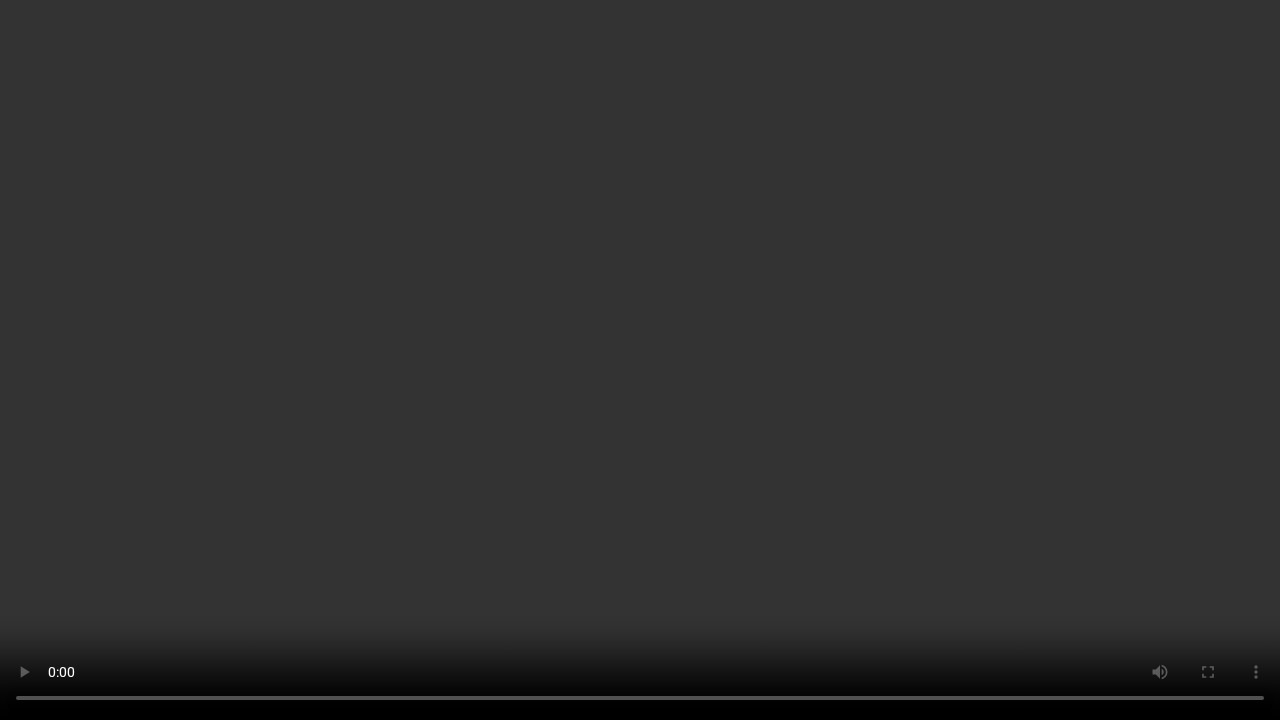 click at bounding box center [640, 360] 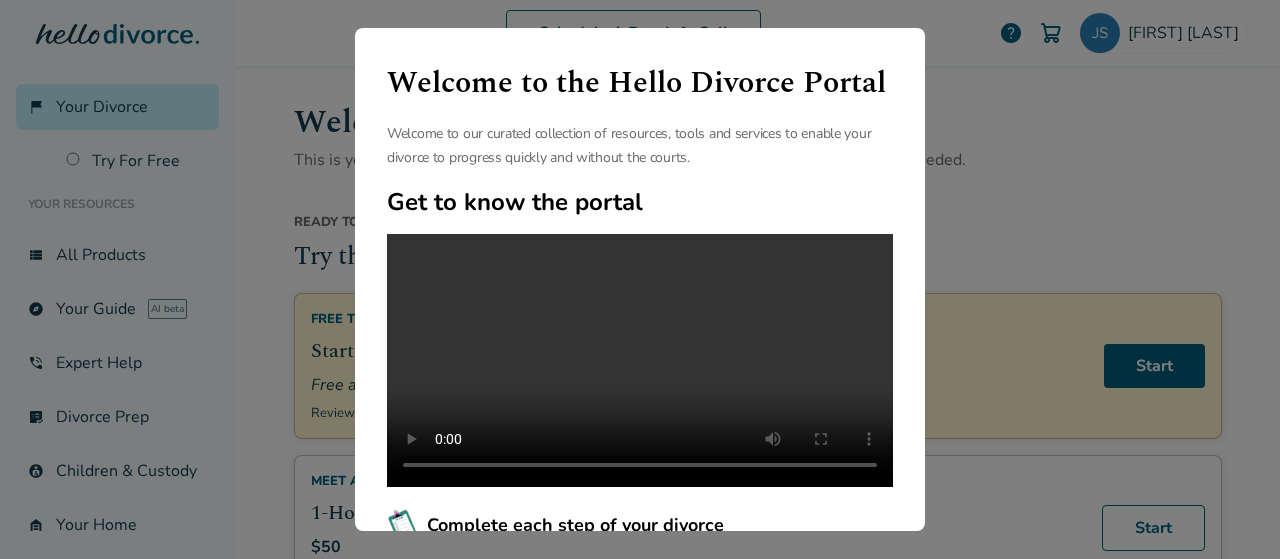 click on "Welcome to the Hello Divorce Portal Welcome to our curated collection of resources, tools and services to enable your divorce to progress quickly and without the courts. Get to know the portal Complete each step of your divorce We have divided divorce into a few easy to complete steps. You can find your forms, instructions, and access to expert help in each section Largest online library of divorce resources We have the largest free online library of articles and resources that help you navigate your unique divorce journey. We support you before, during and after your divorce. Continue" at bounding box center (640, 279) 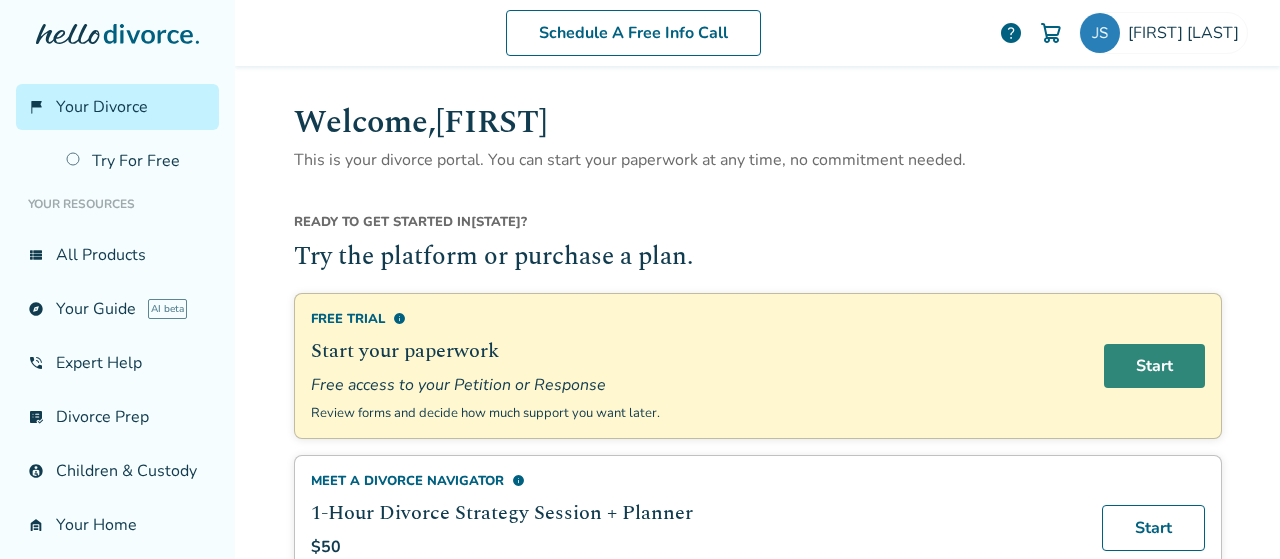 click on "Start" at bounding box center [1154, 366] 